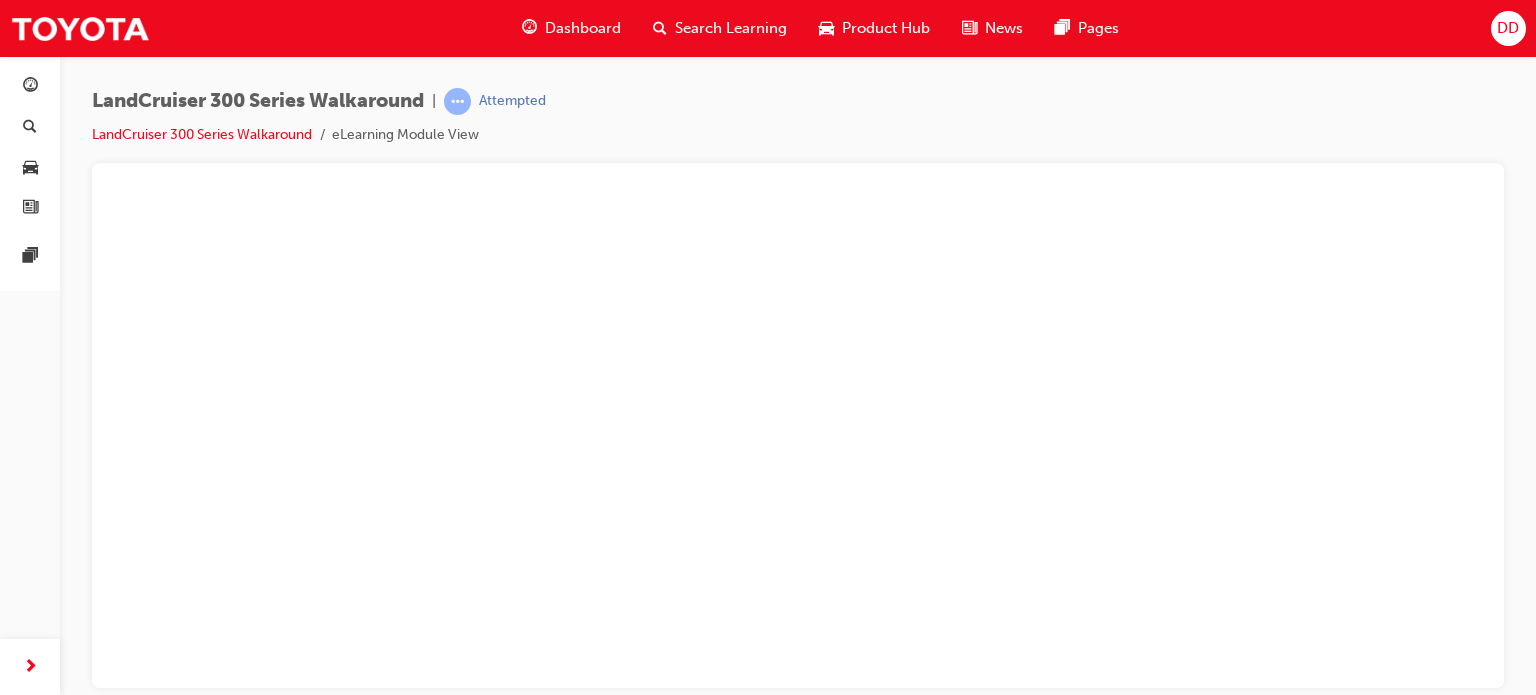 scroll, scrollTop: 0, scrollLeft: 0, axis: both 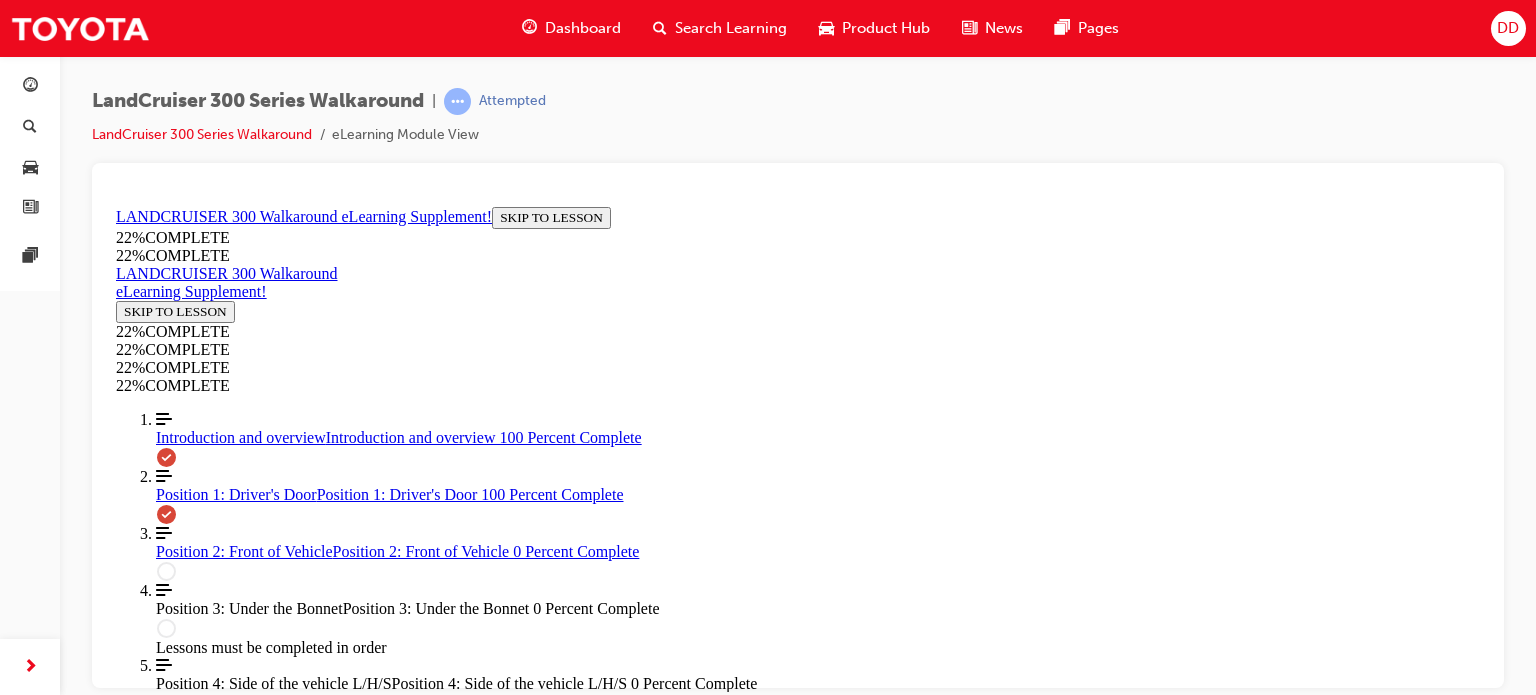 click on "Lesson 3 -    Position 2: Front of Vehicle" at bounding box center (798, 7517) 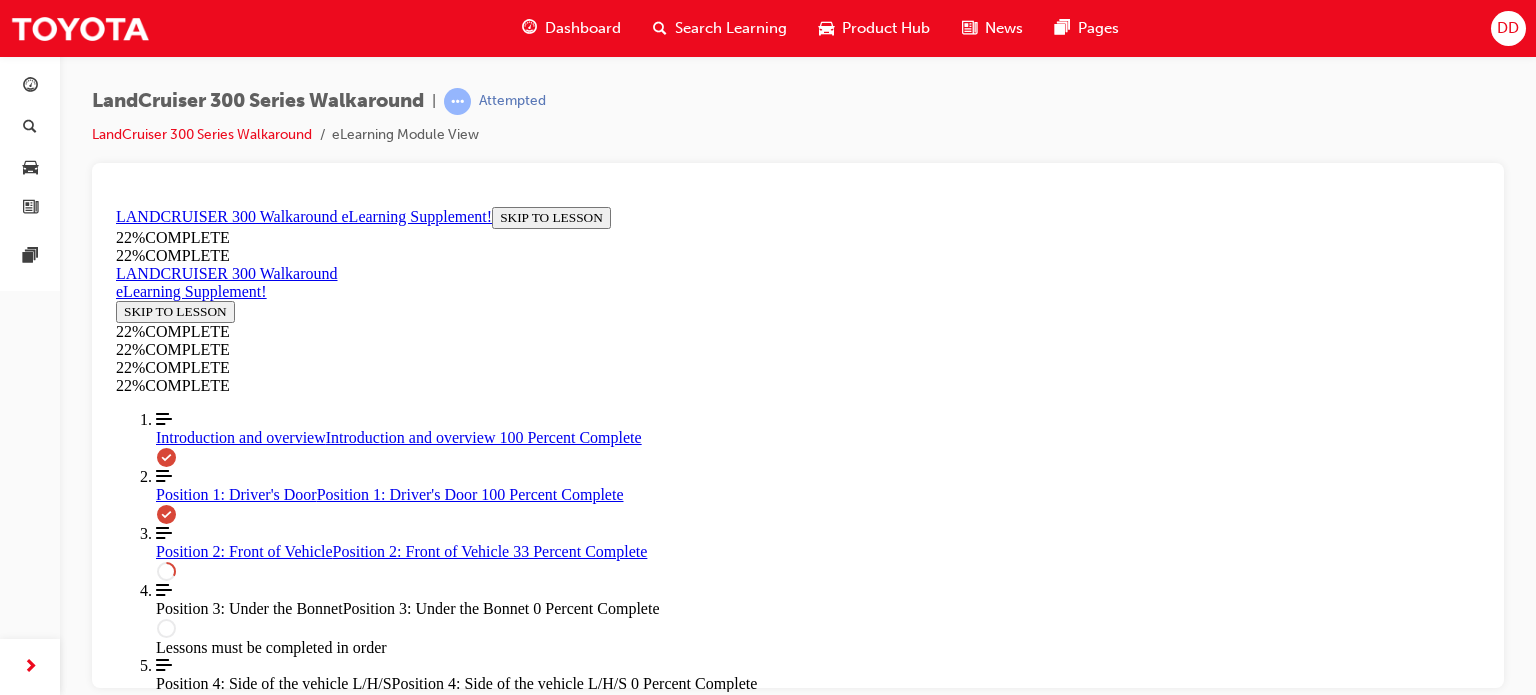 scroll, scrollTop: 969, scrollLeft: 0, axis: vertical 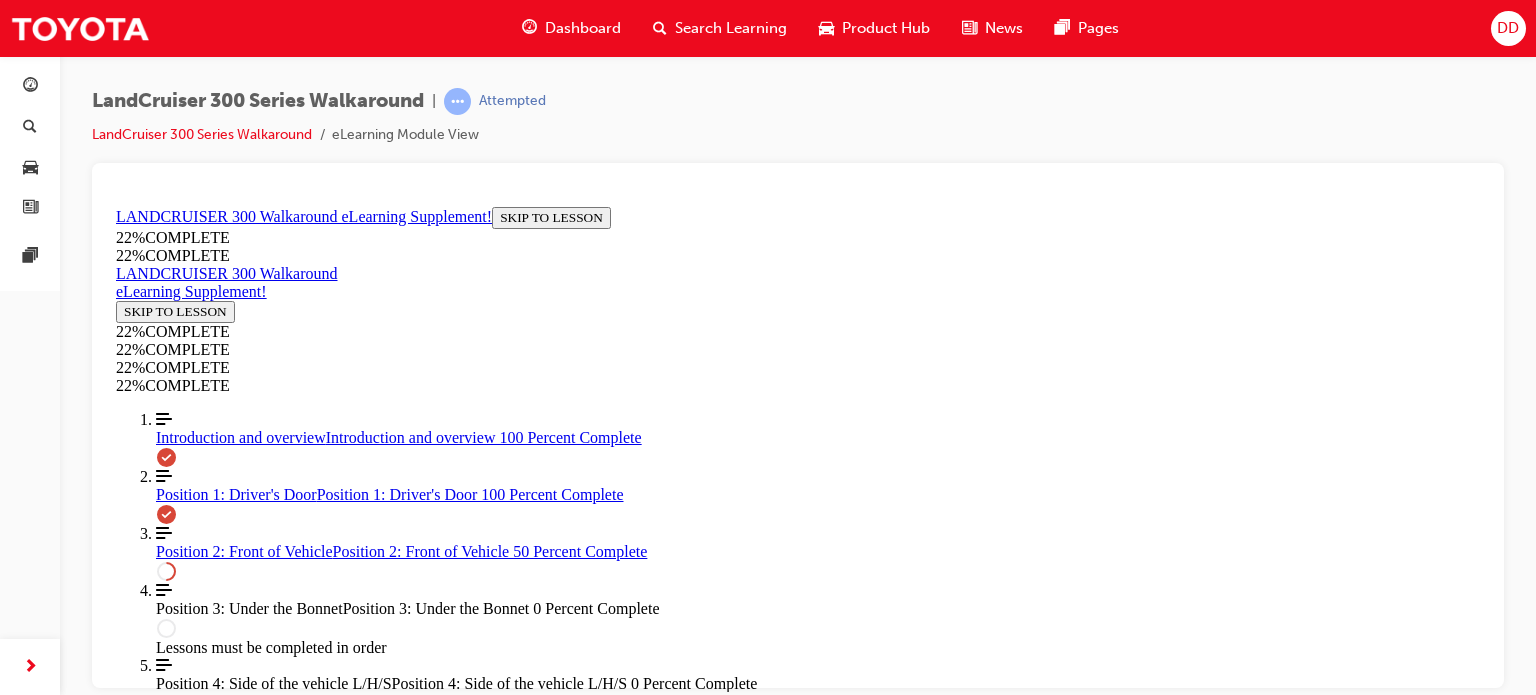 click at bounding box center [196, 4541] 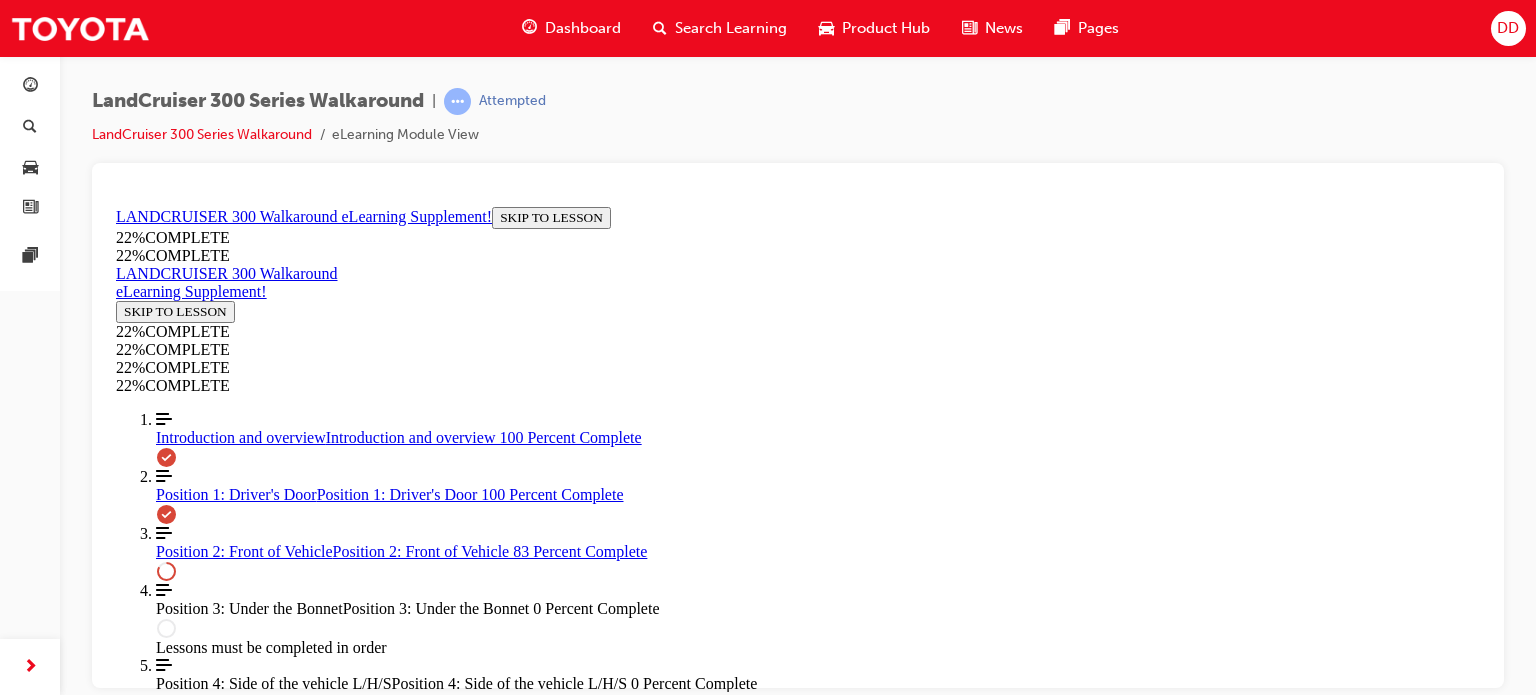 scroll, scrollTop: 1156, scrollLeft: 0, axis: vertical 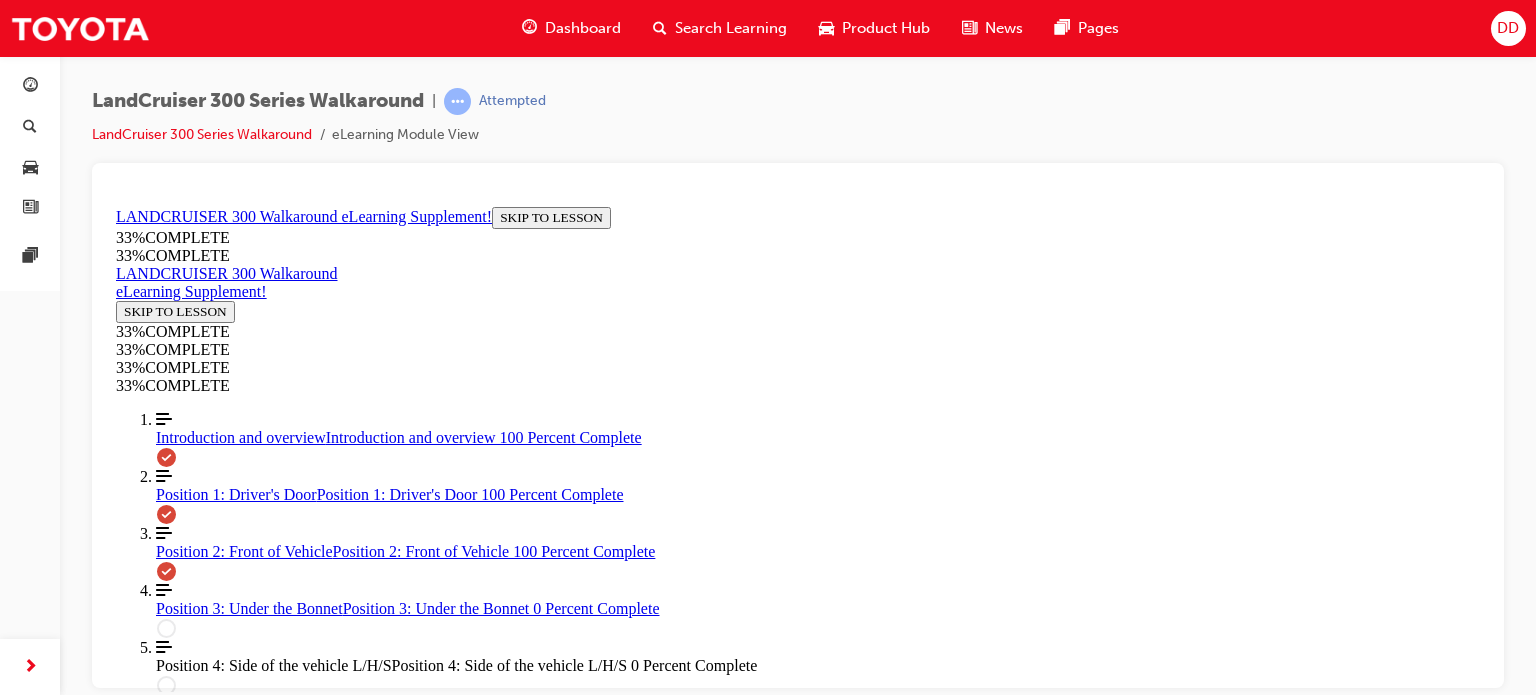 click on "SUBMIT" at bounding box center (149, 5007) 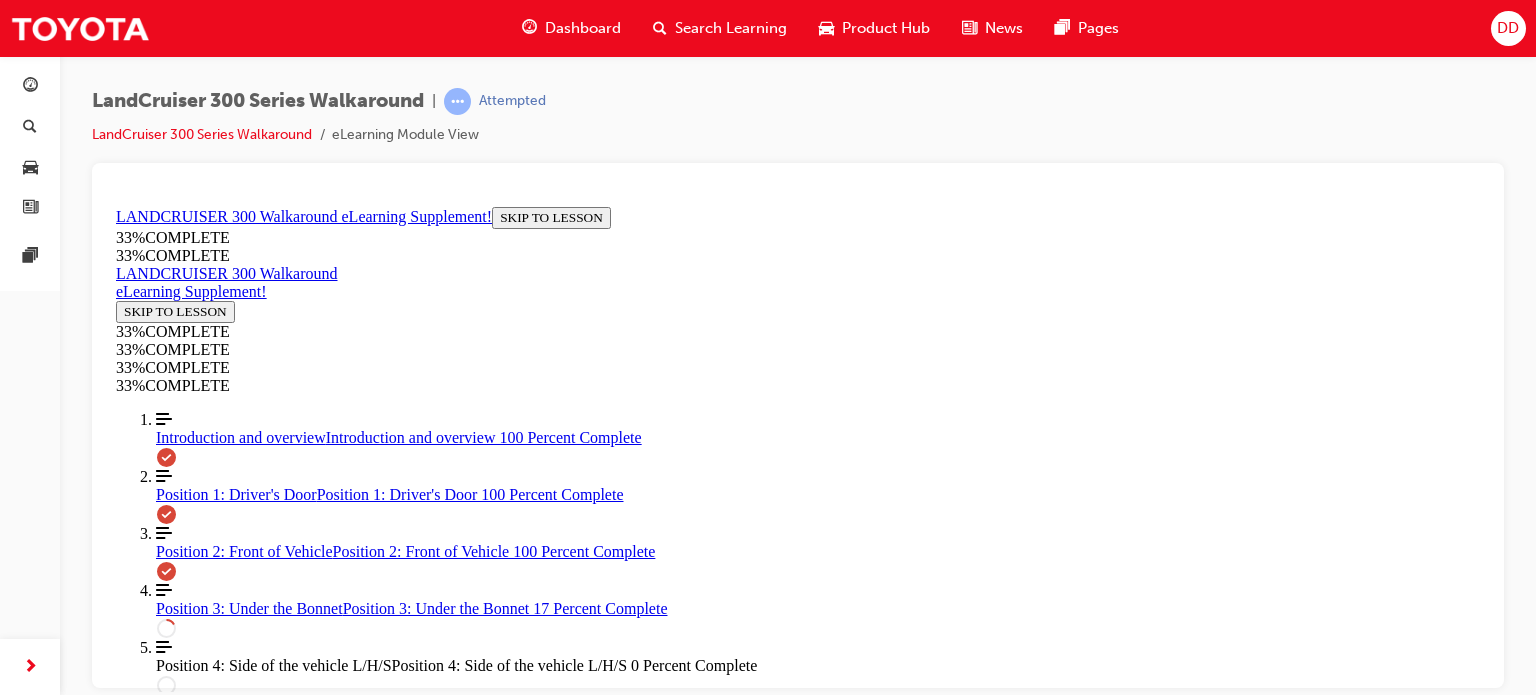 scroll, scrollTop: 569, scrollLeft: 0, axis: vertical 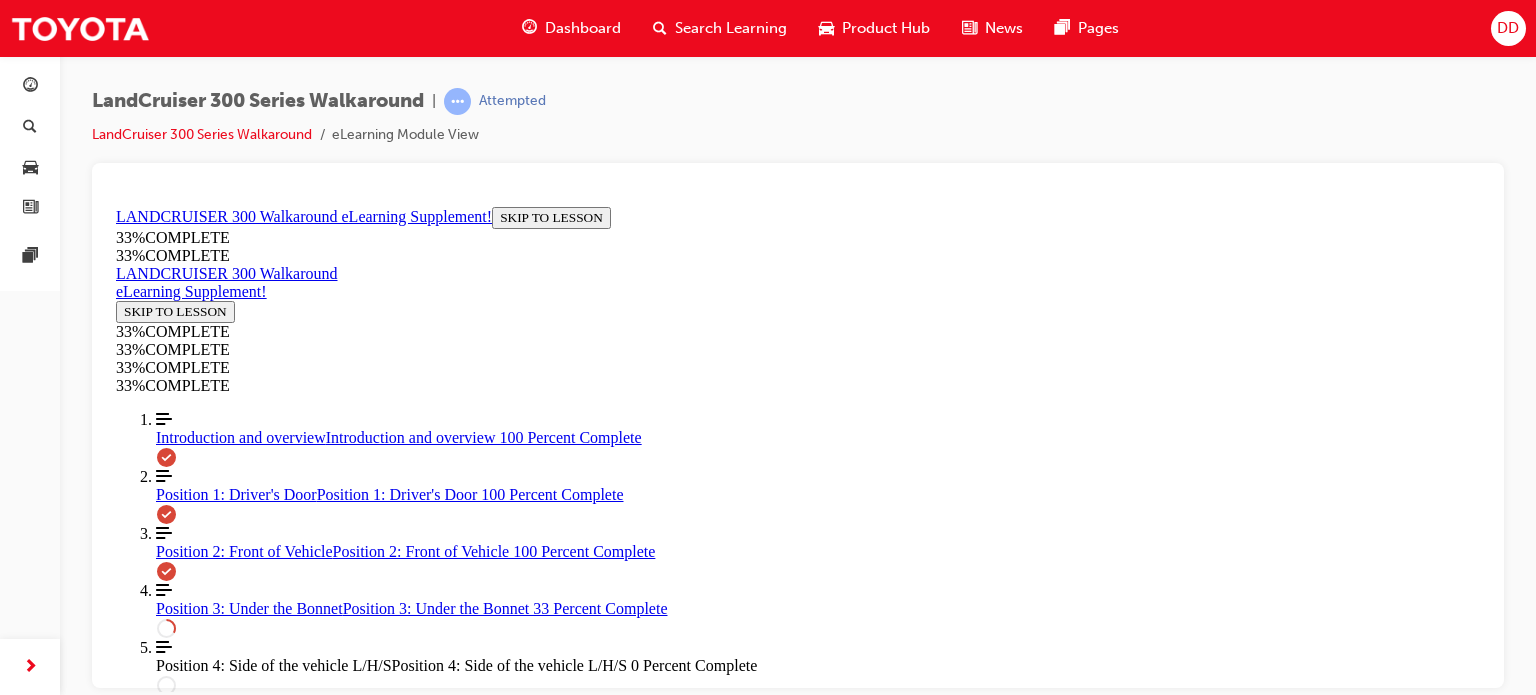 click on "CONTINUE" at bounding box center (159, 3847) 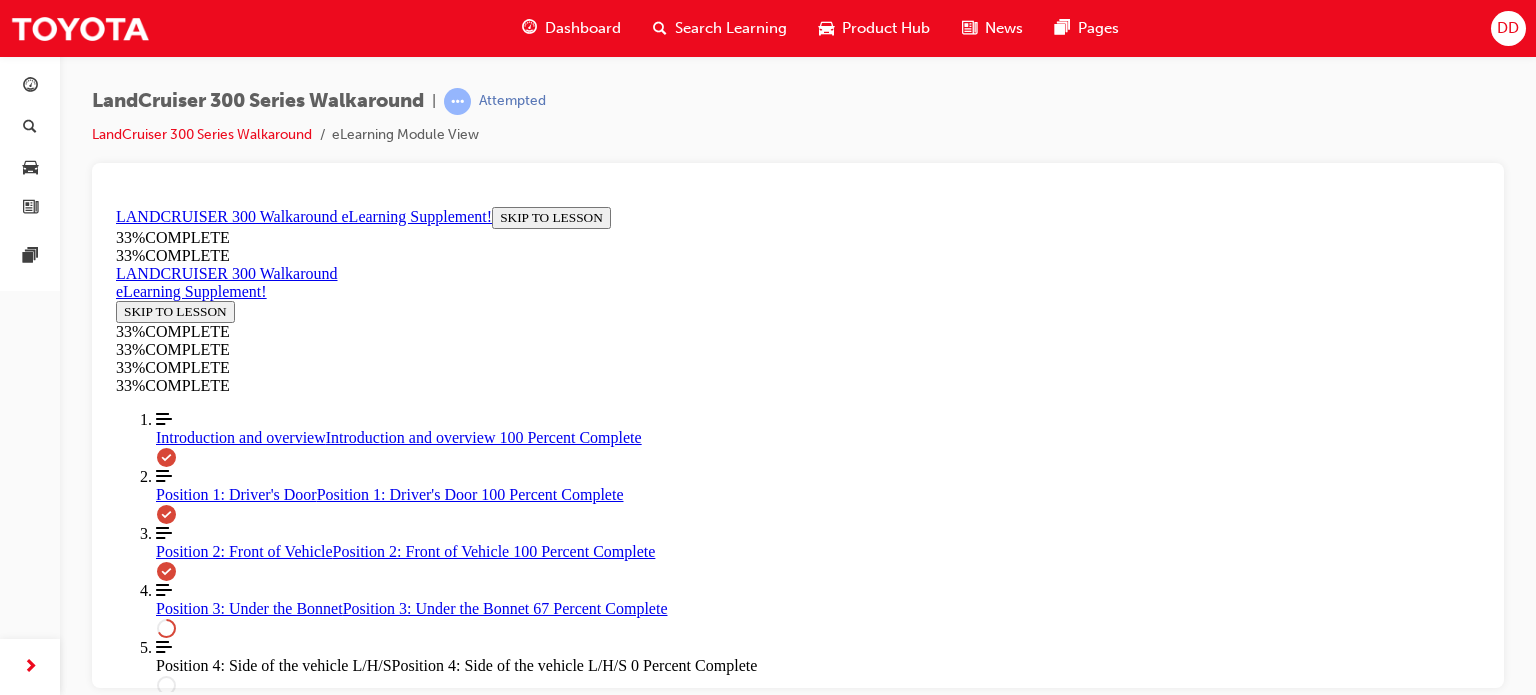 scroll, scrollTop: 724, scrollLeft: 0, axis: vertical 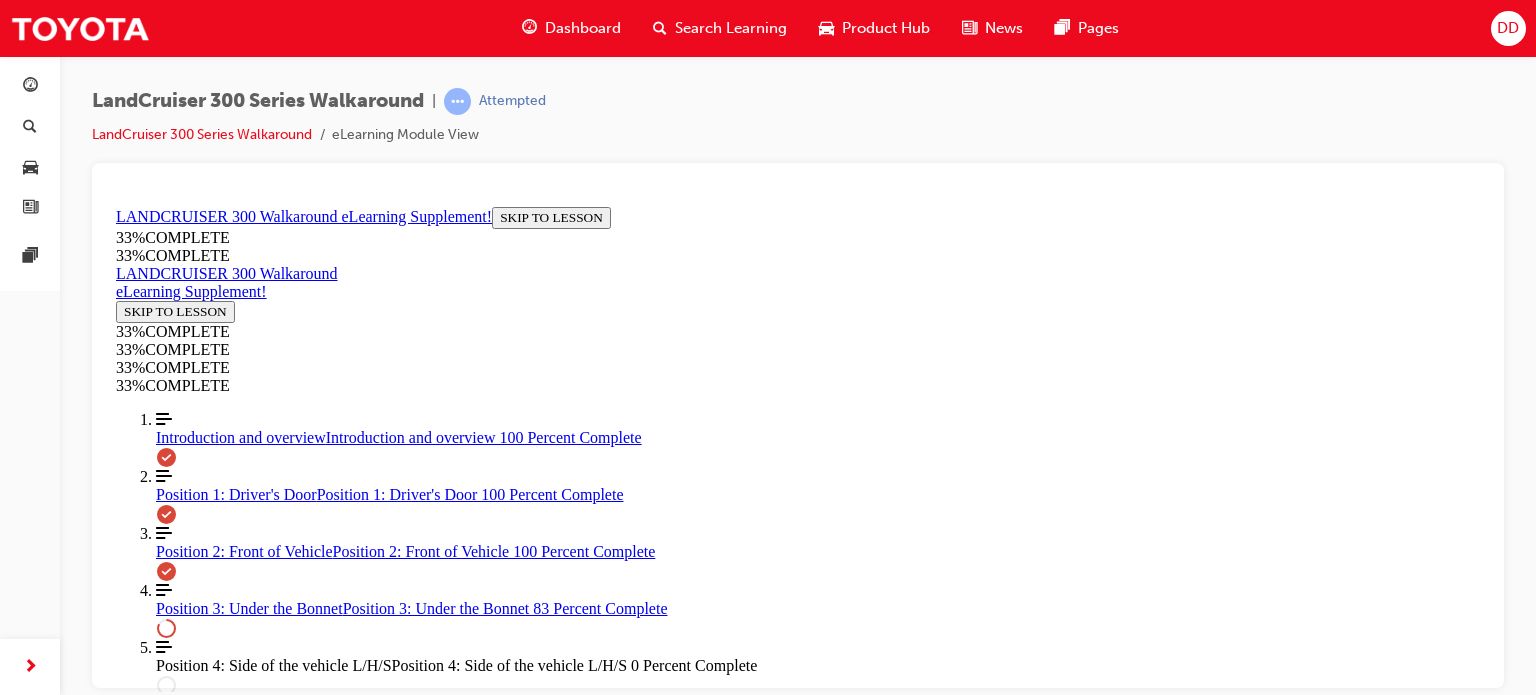 click on "SUBMIT" at bounding box center (149, 4204) 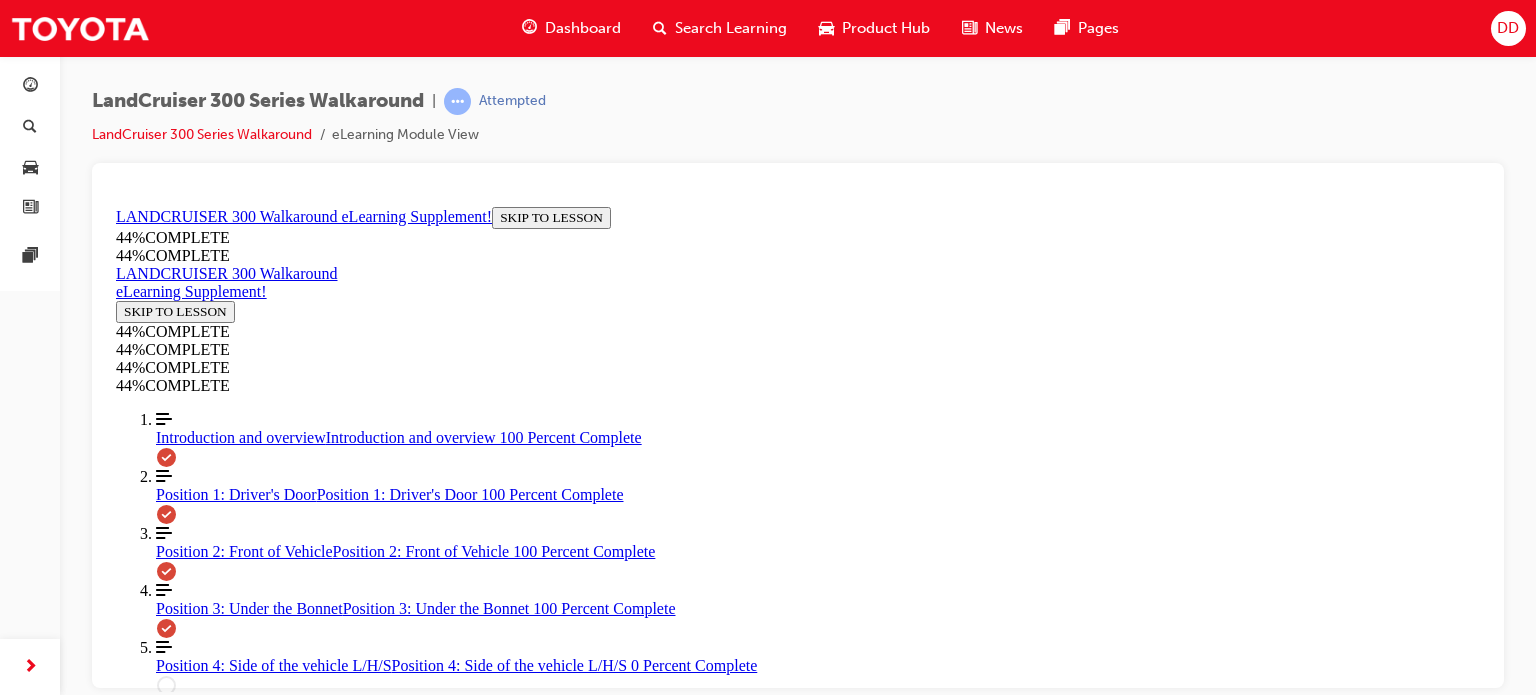 scroll, scrollTop: 3700, scrollLeft: 0, axis: vertical 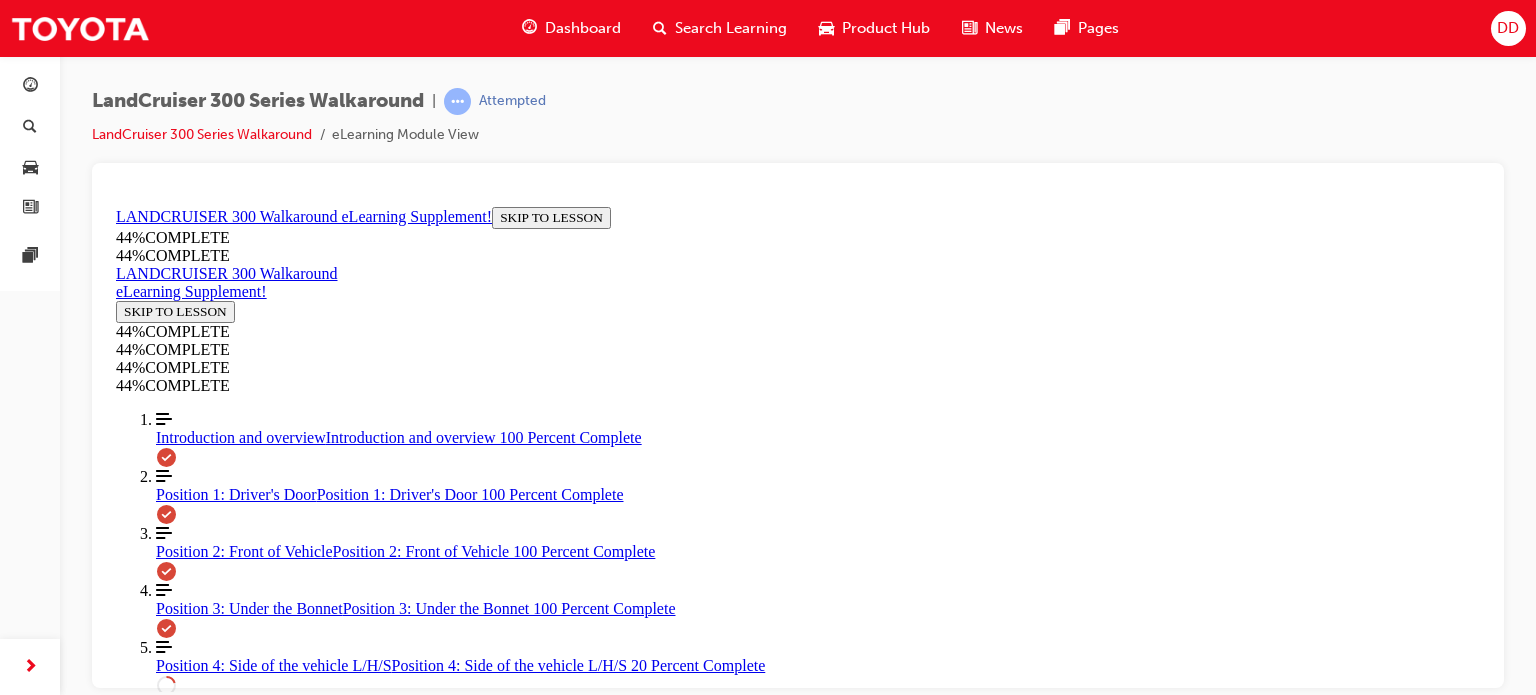 click at bounding box center [204, 1420] 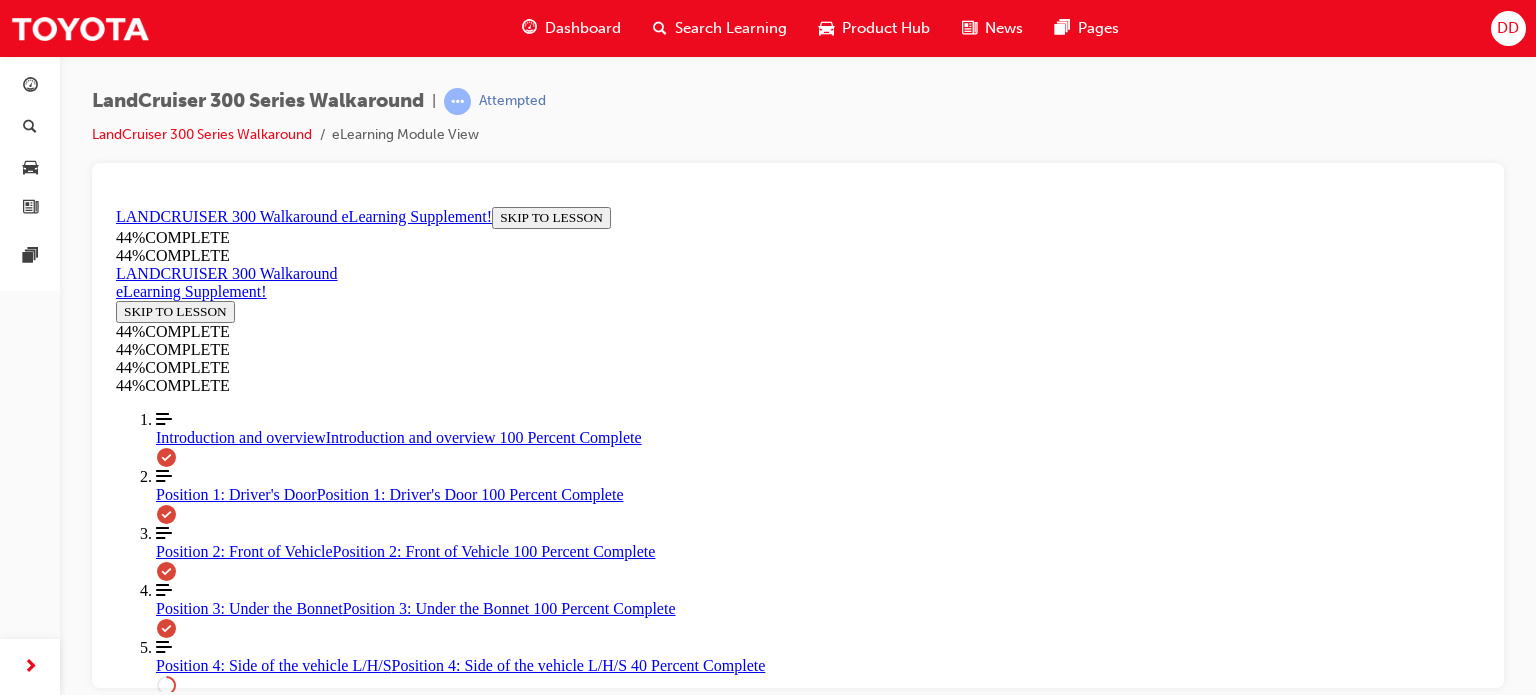 click at bounding box center (196, 3188) 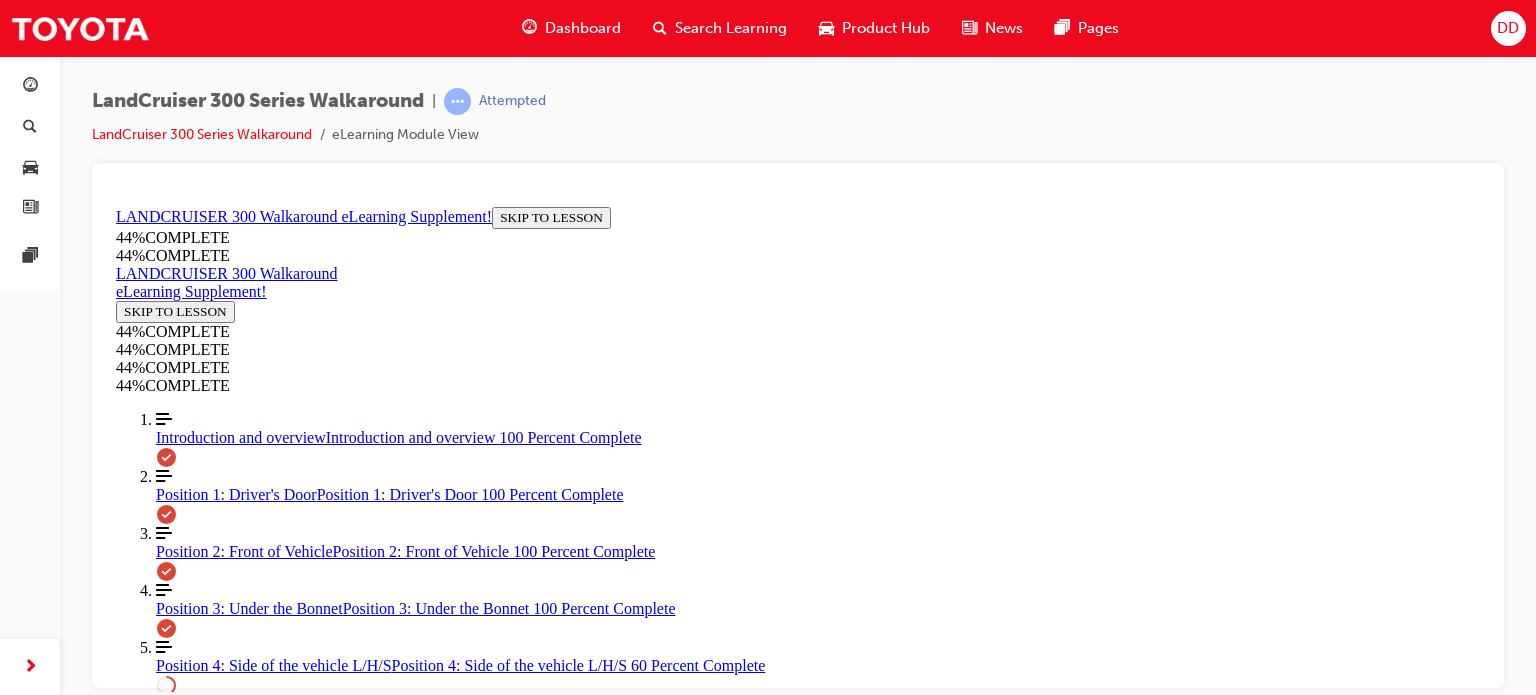scroll, scrollTop: 1168, scrollLeft: 0, axis: vertical 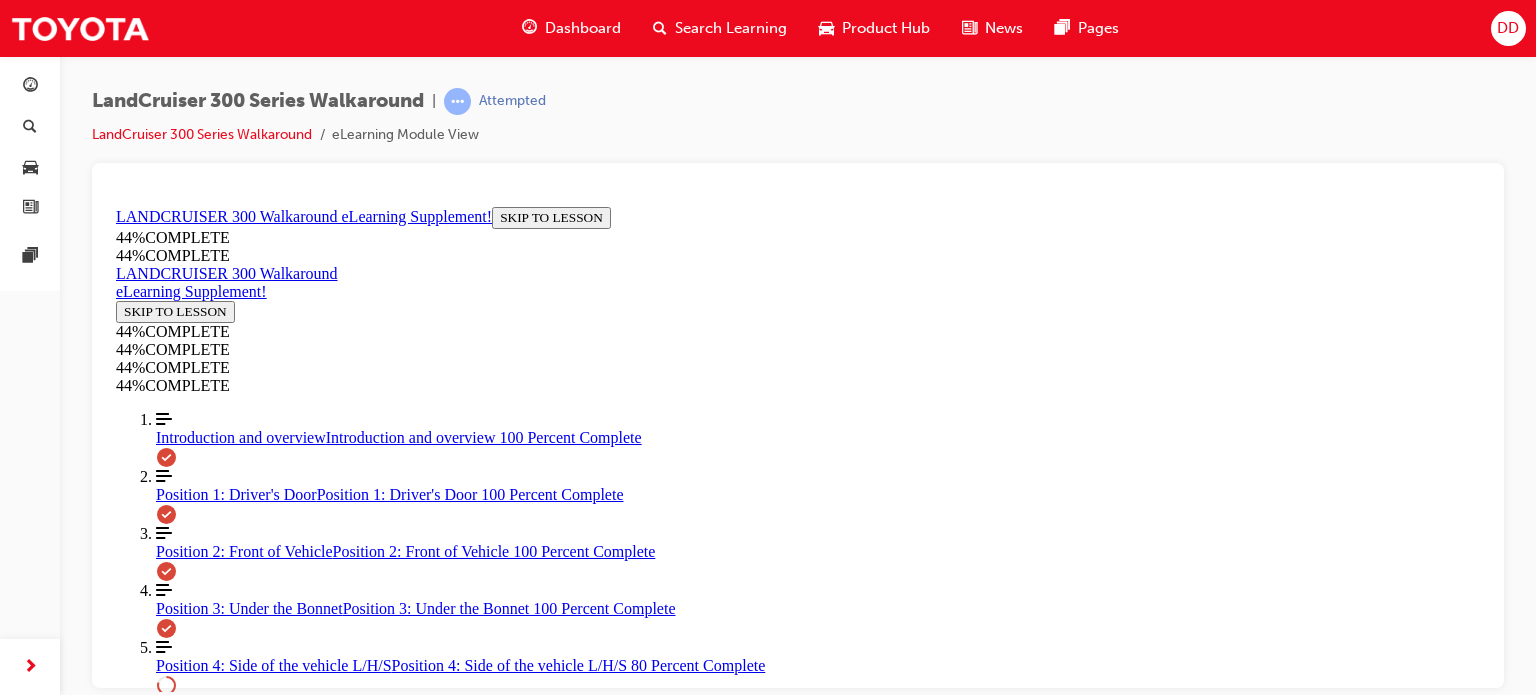 click on "SUBMIT" at bounding box center [149, 3599] 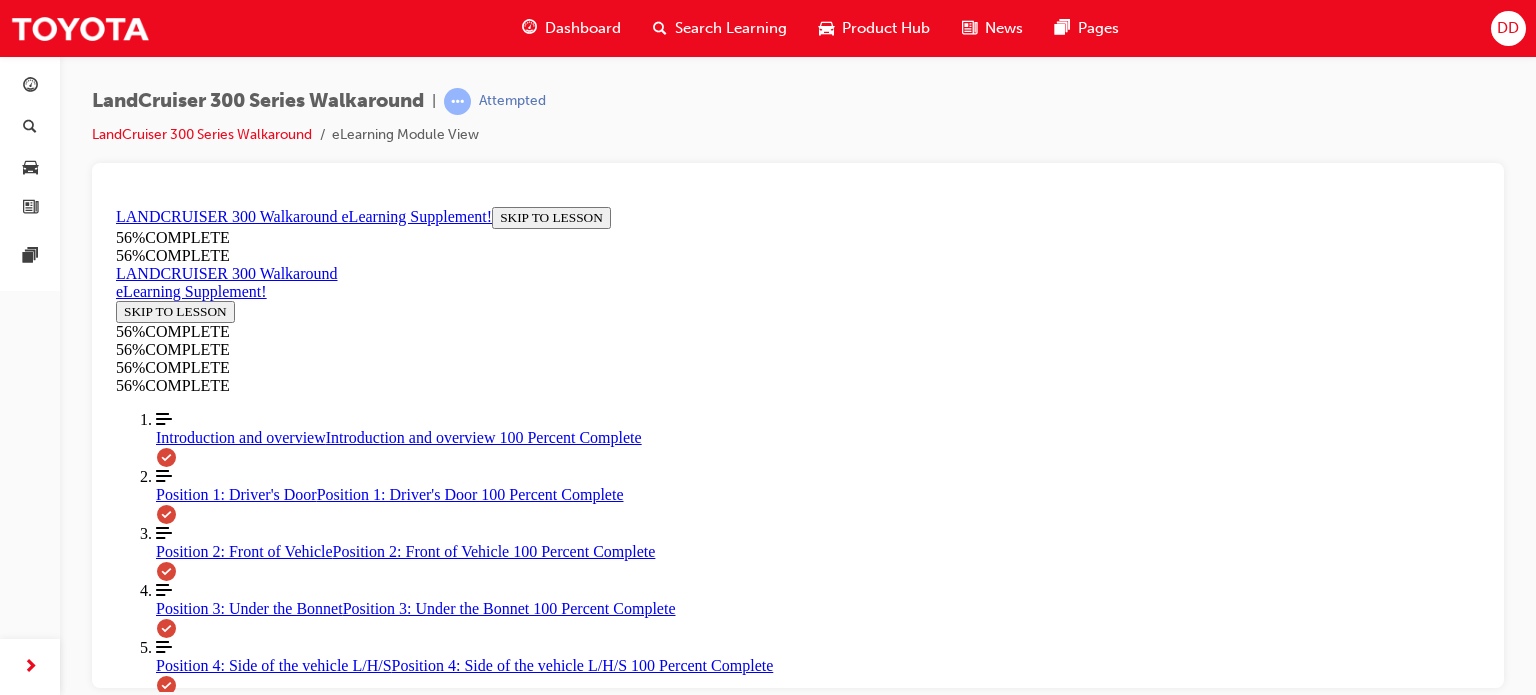 click on "GR-S" at bounding box center (798, 3975) 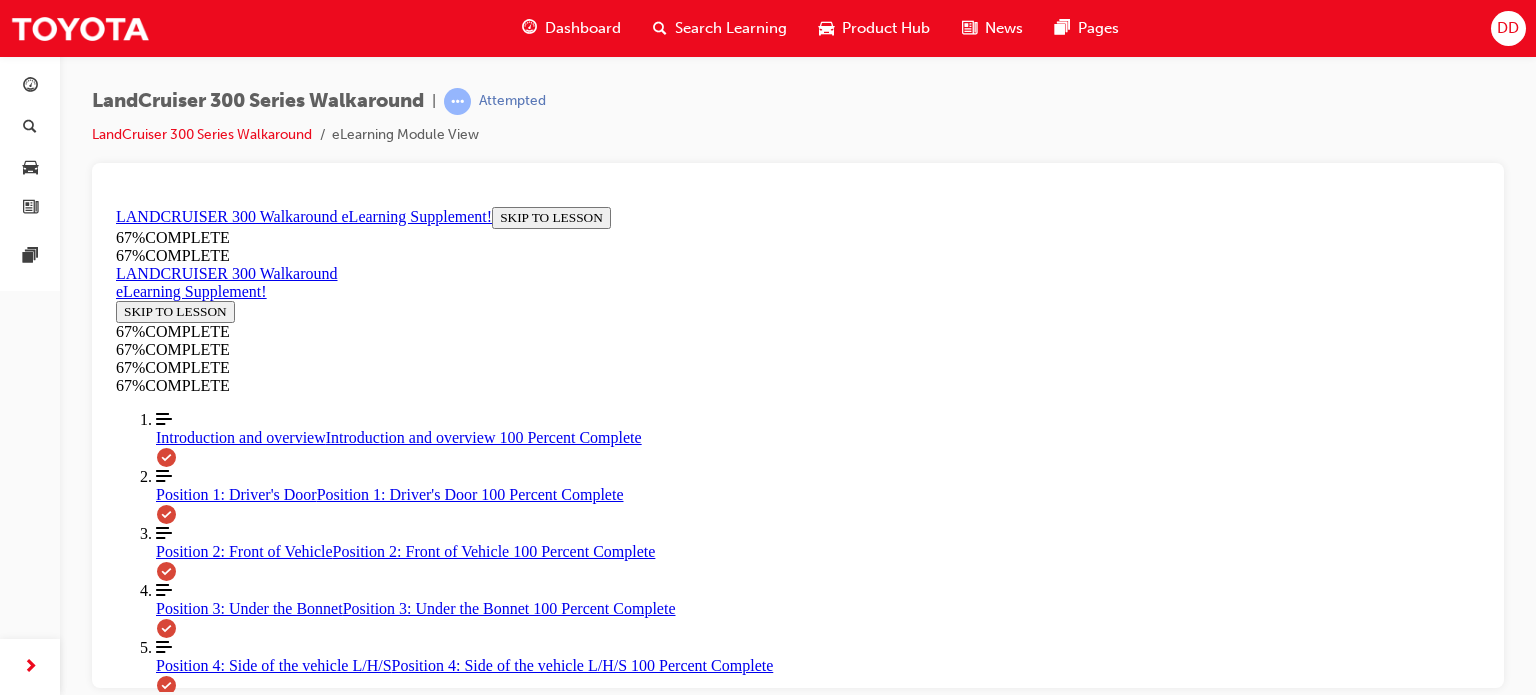 scroll, scrollTop: 2085, scrollLeft: 0, axis: vertical 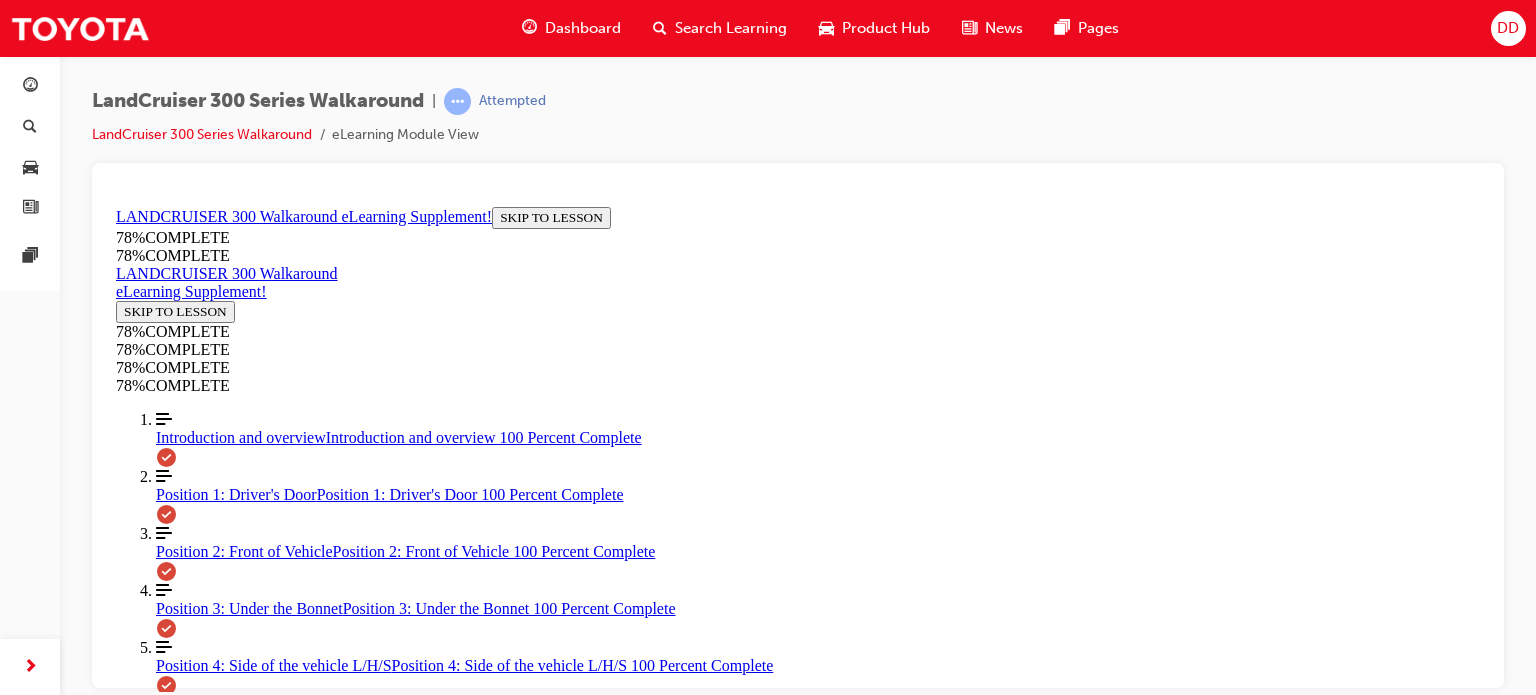 click at bounding box center [798, 3960] 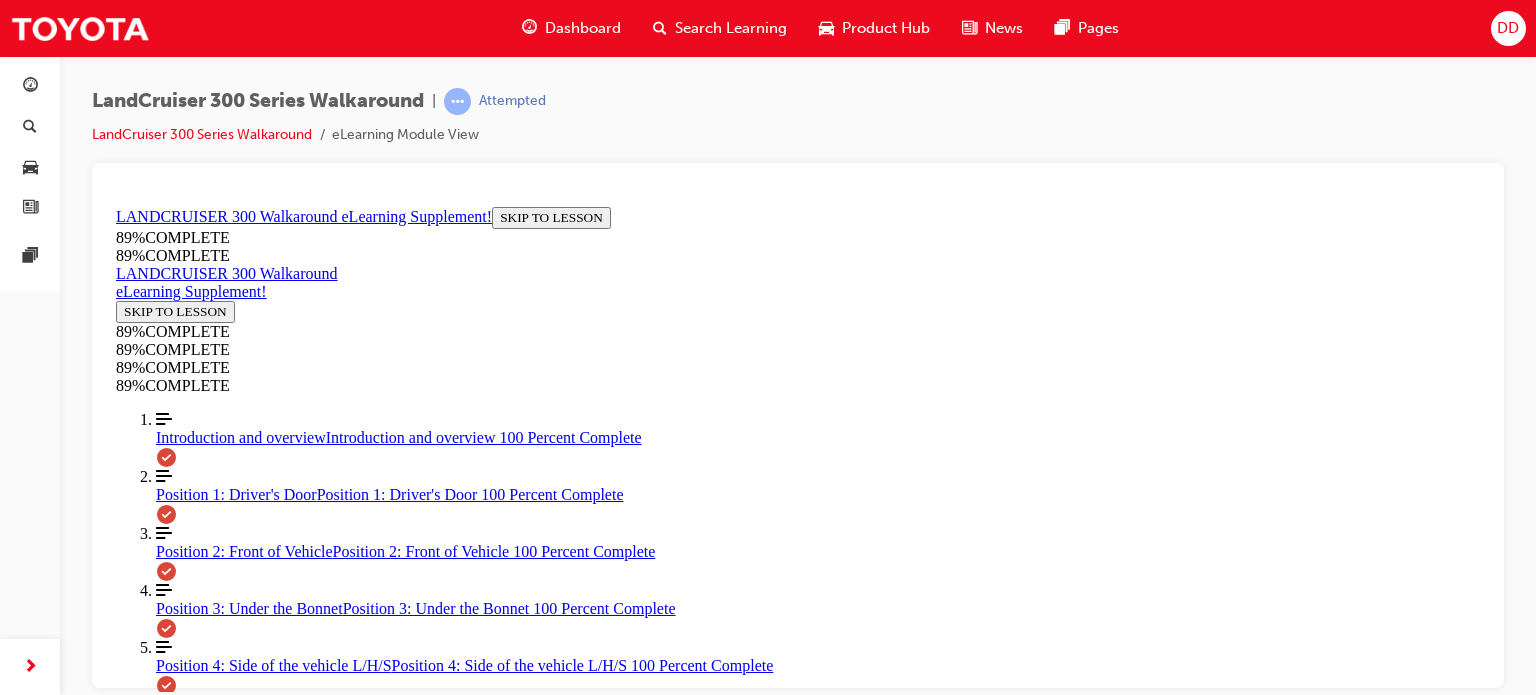 scroll, scrollTop: 1698, scrollLeft: 0, axis: vertical 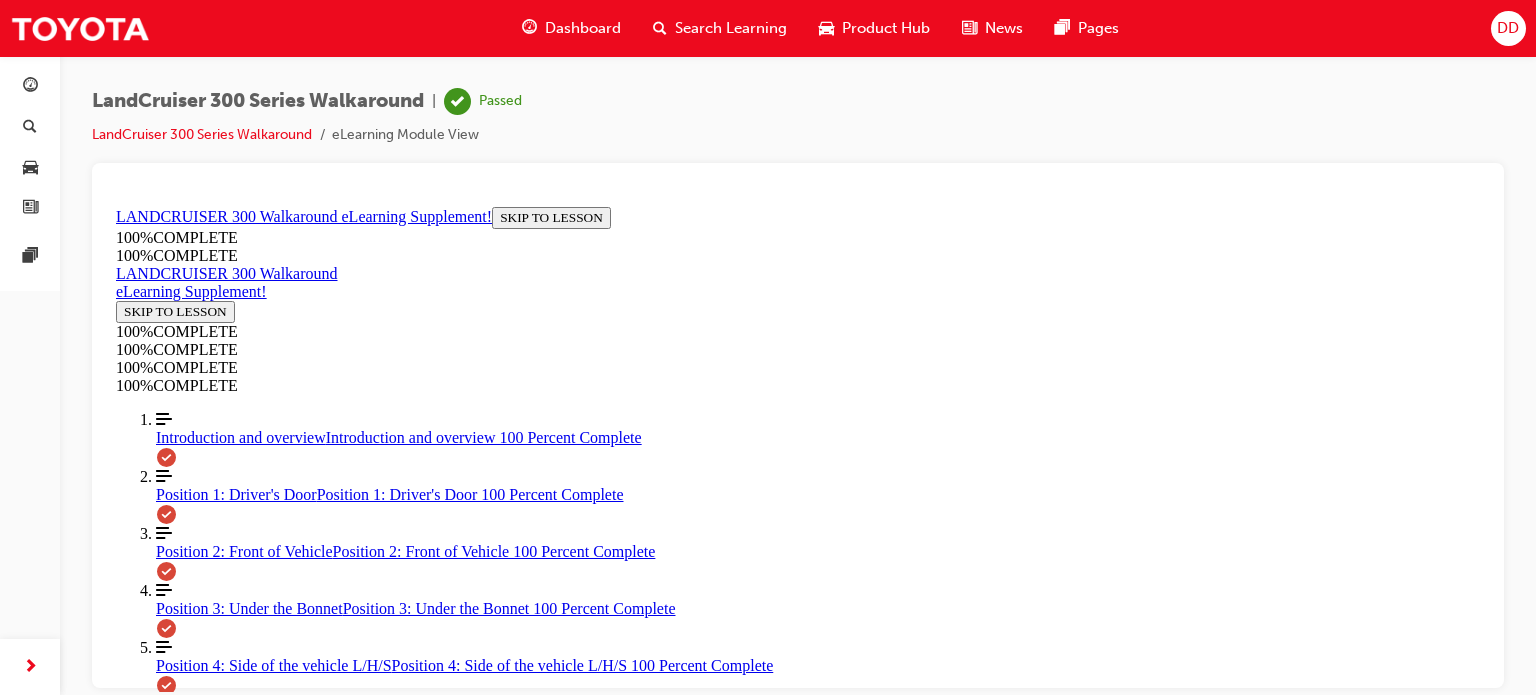 click on "EXIT COURSE" at bounding box center (169, 949) 